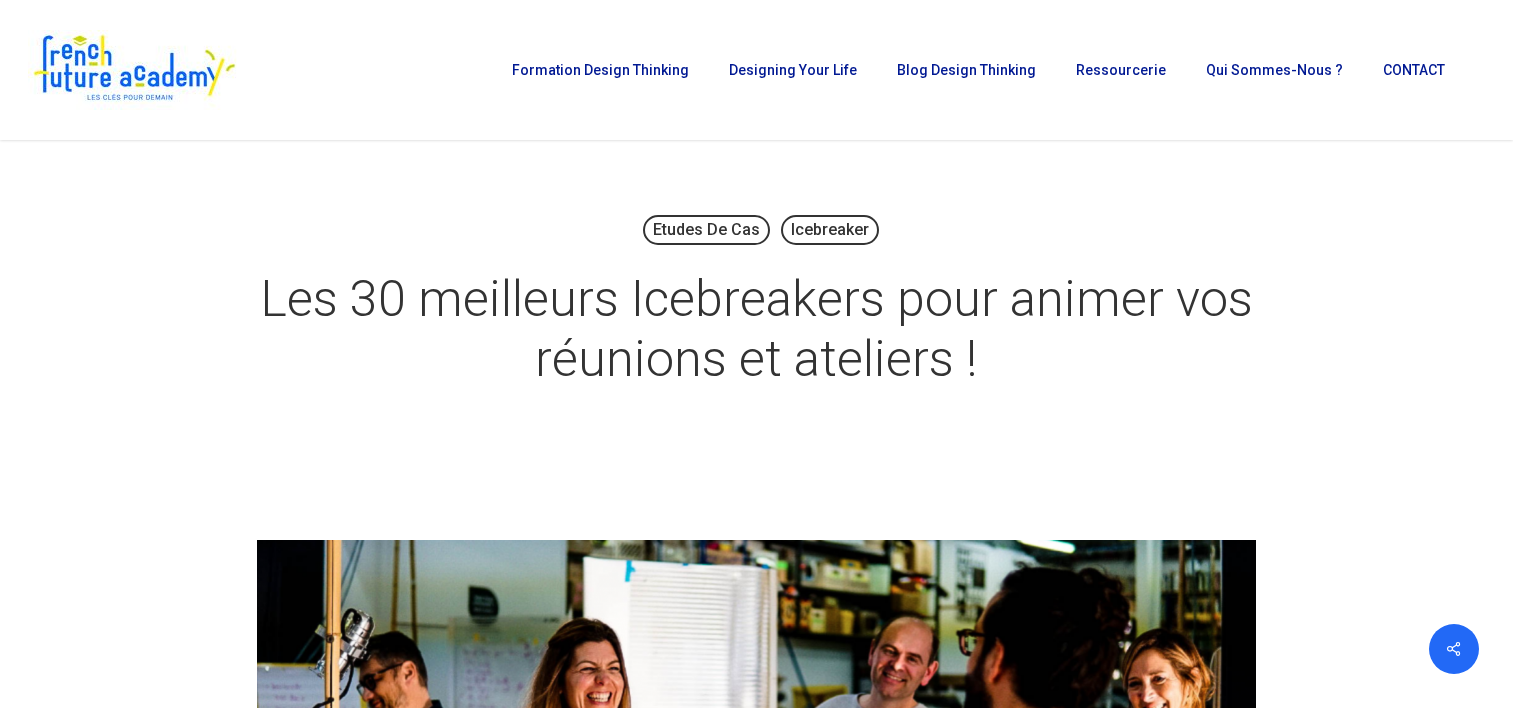 scroll, scrollTop: 0, scrollLeft: 0, axis: both 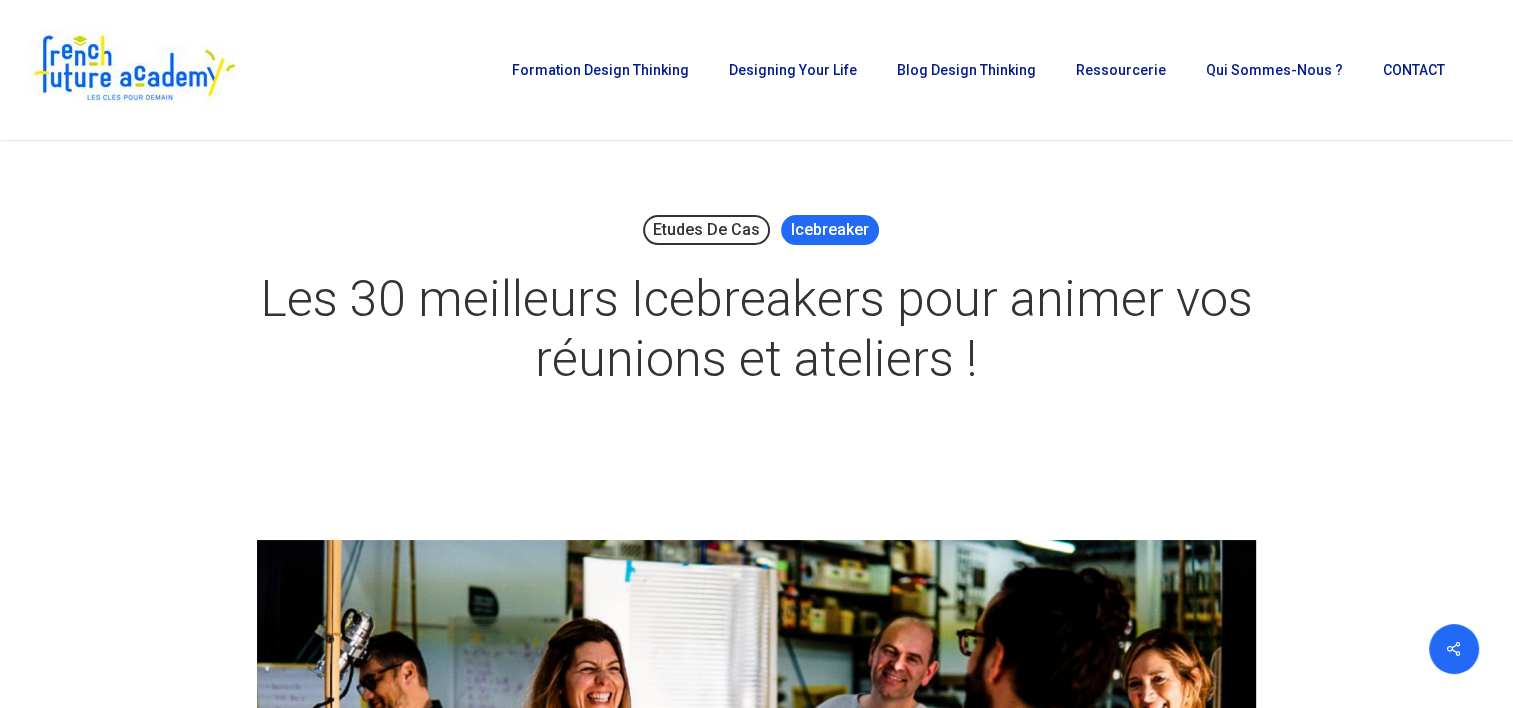 click on "Icebreaker" at bounding box center (830, 230) 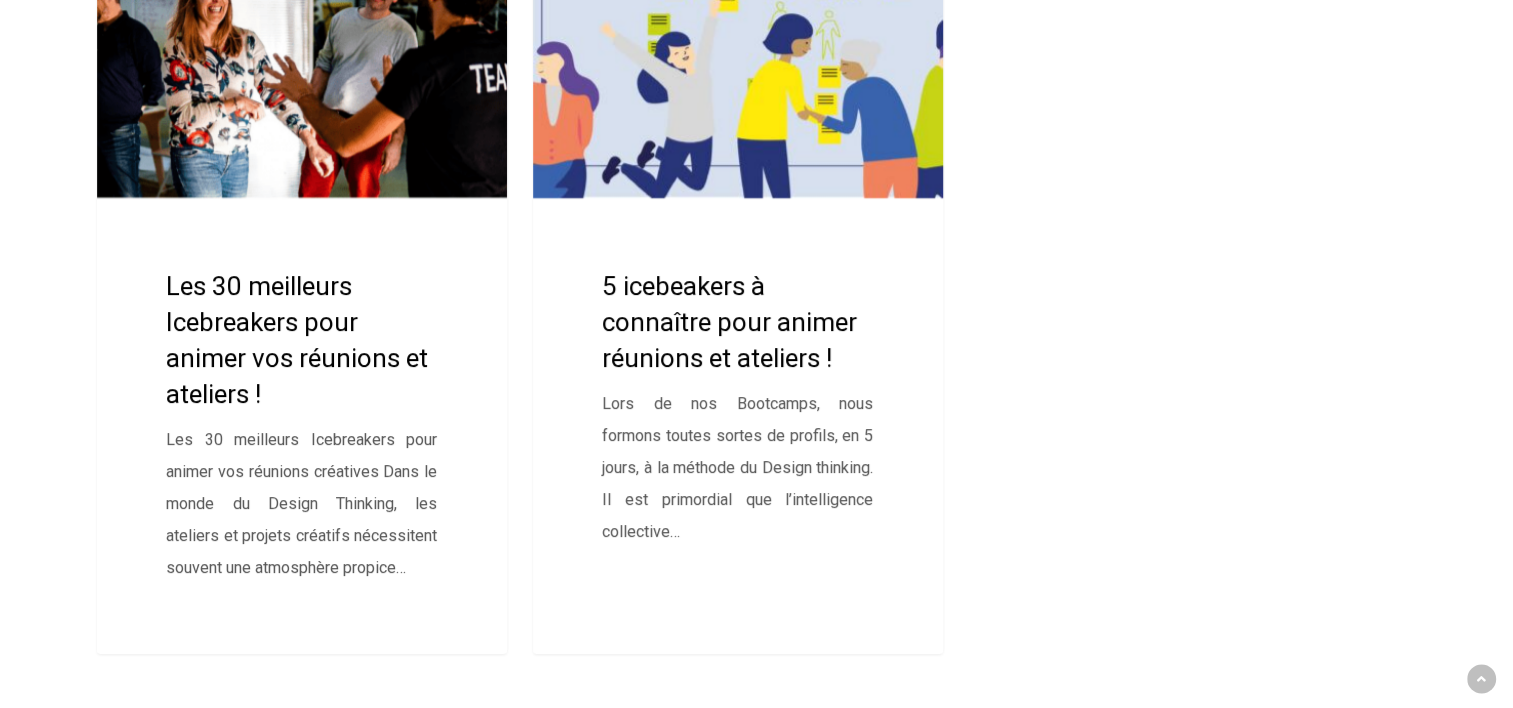 scroll, scrollTop: 608, scrollLeft: 0, axis: vertical 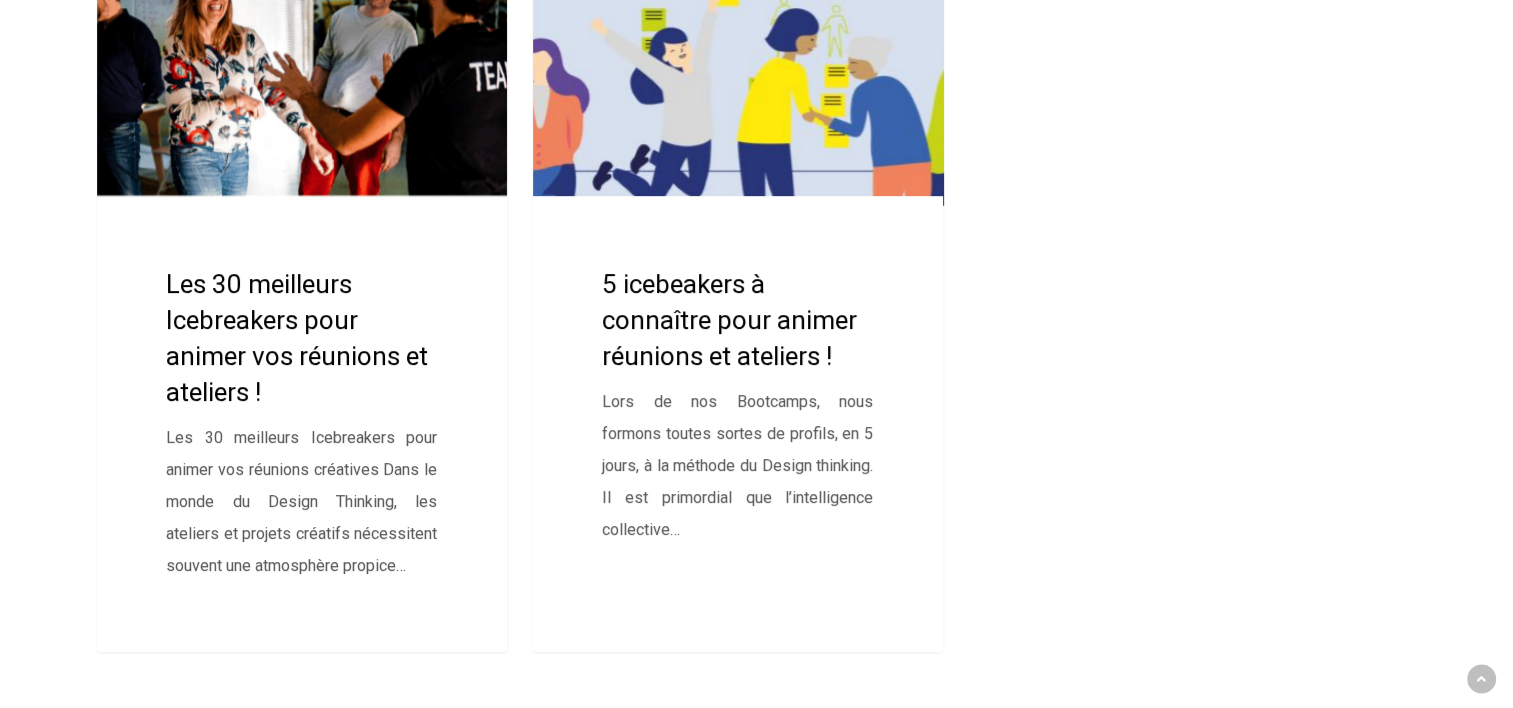 click at bounding box center (738, 286) 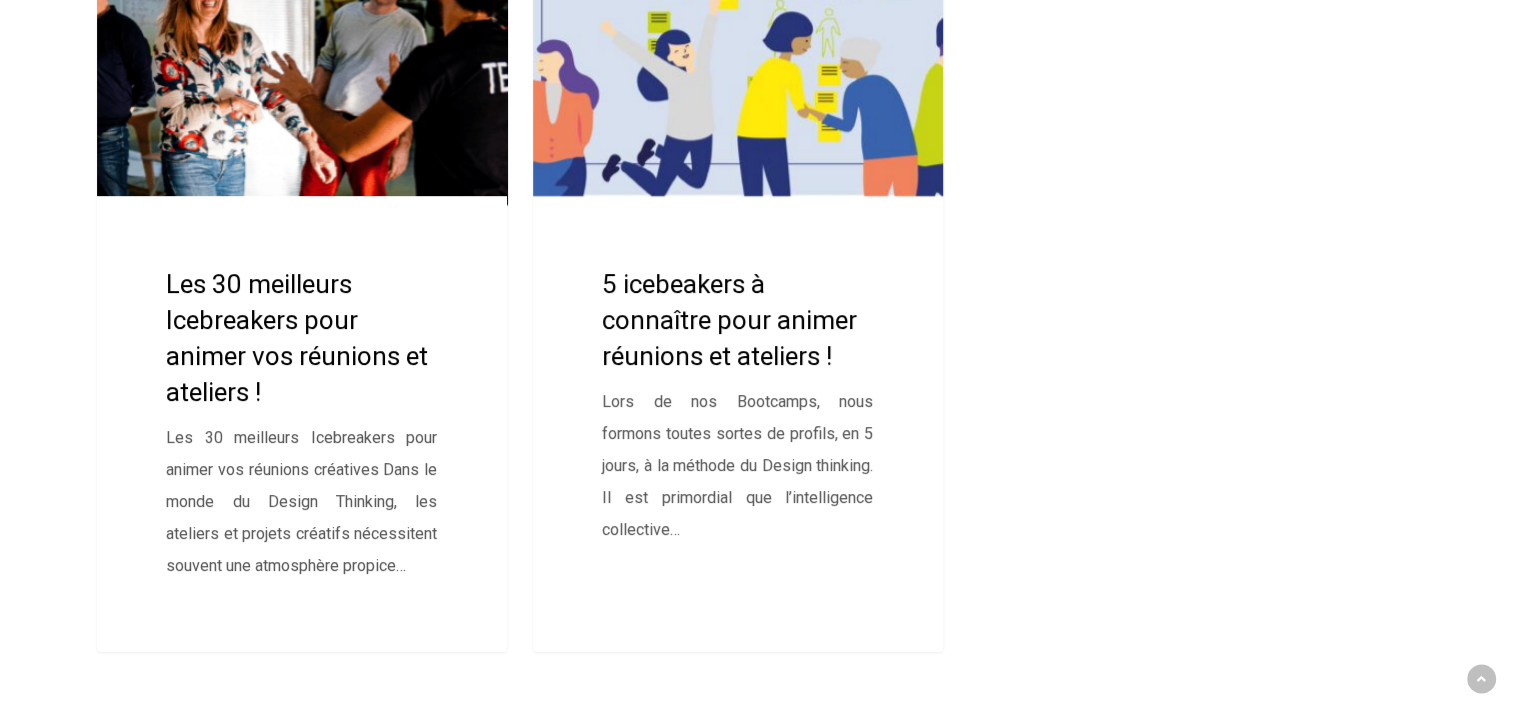 click at bounding box center (302, 286) 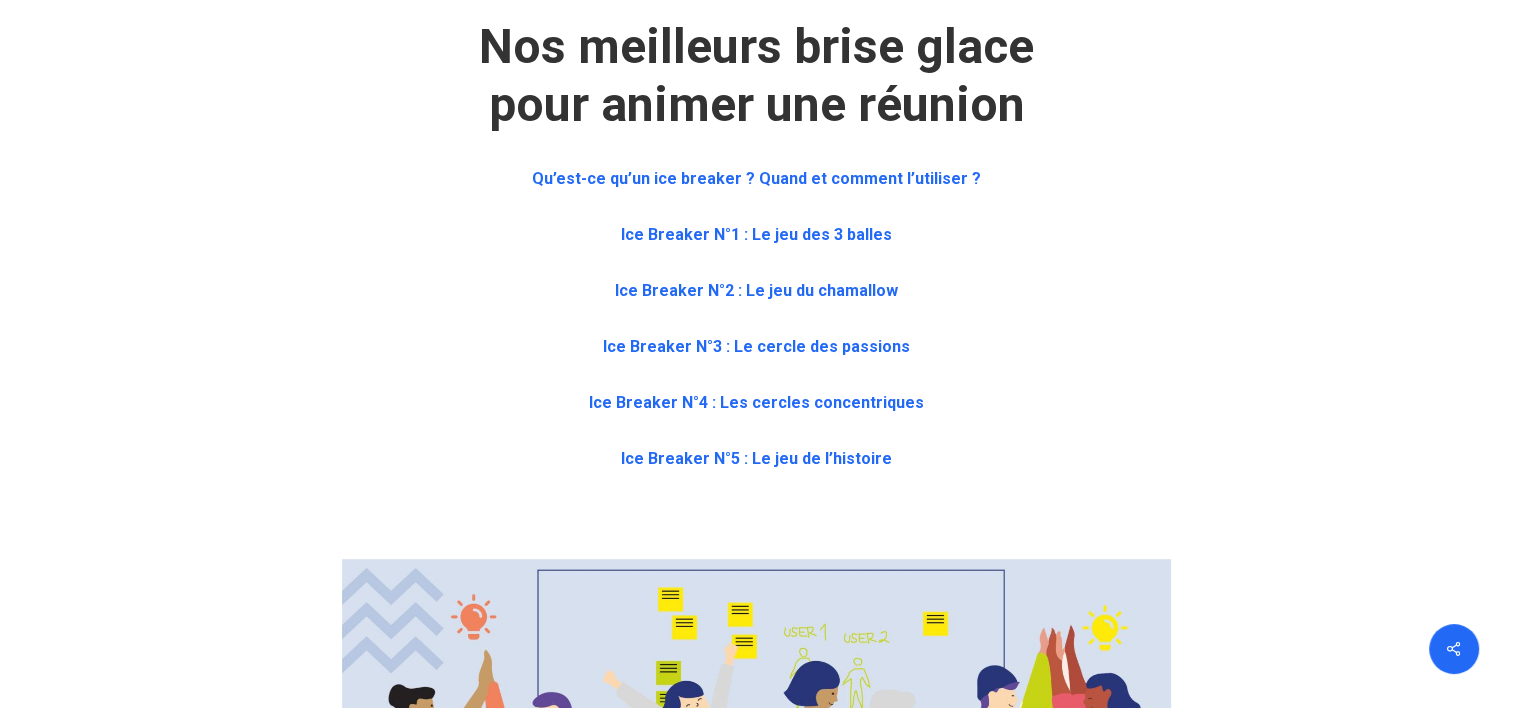 scroll, scrollTop: 978, scrollLeft: 0, axis: vertical 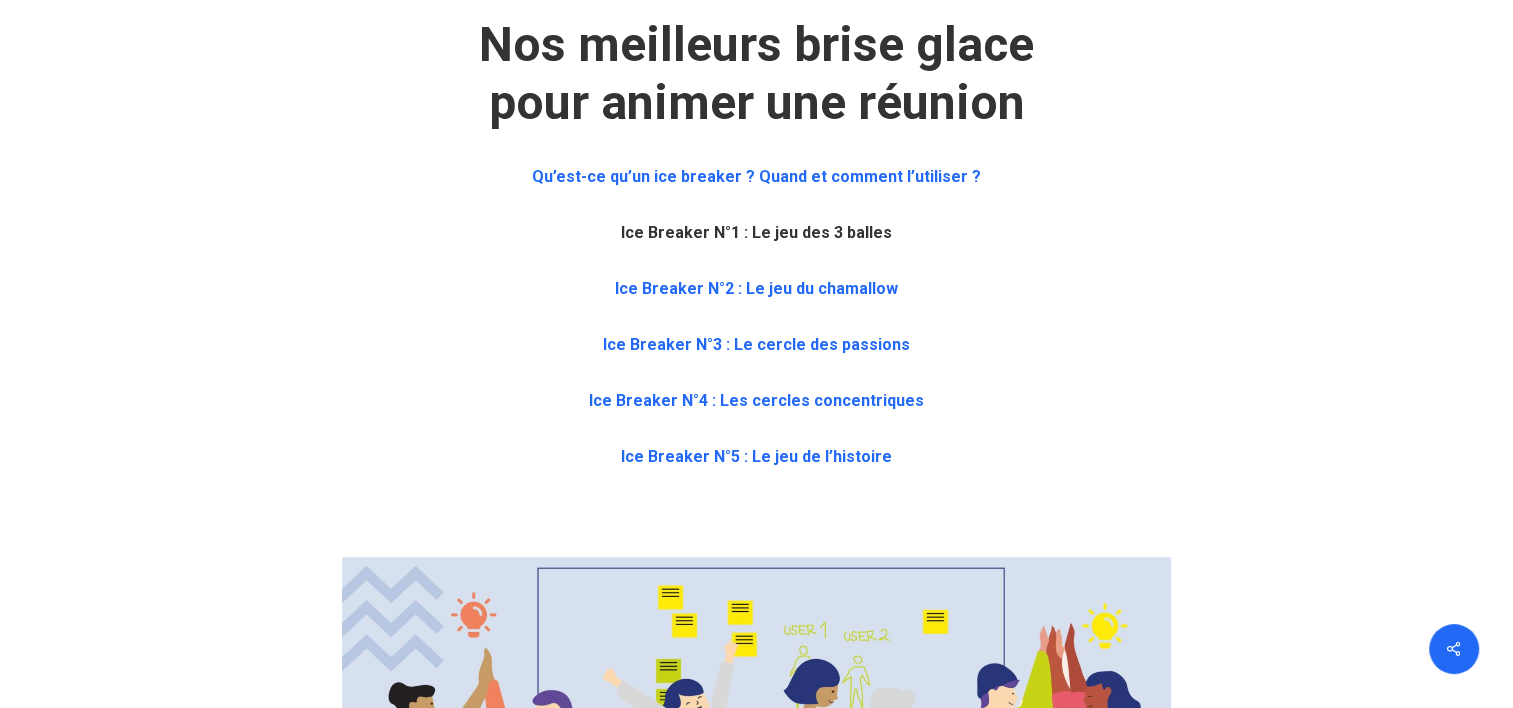 click on "Ice Breaker N°1 : Le jeu des 3 balles" at bounding box center (756, 232) 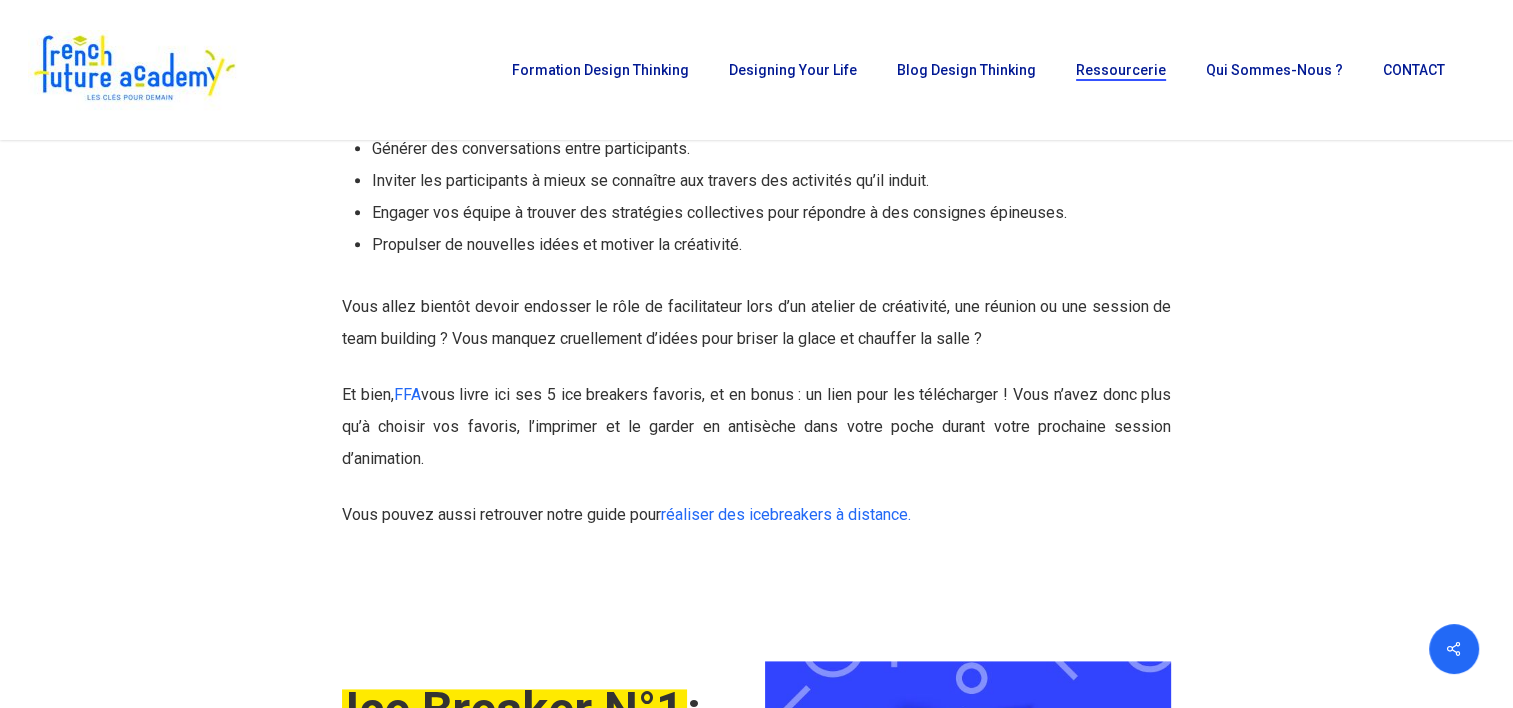scroll, scrollTop: 2373, scrollLeft: 0, axis: vertical 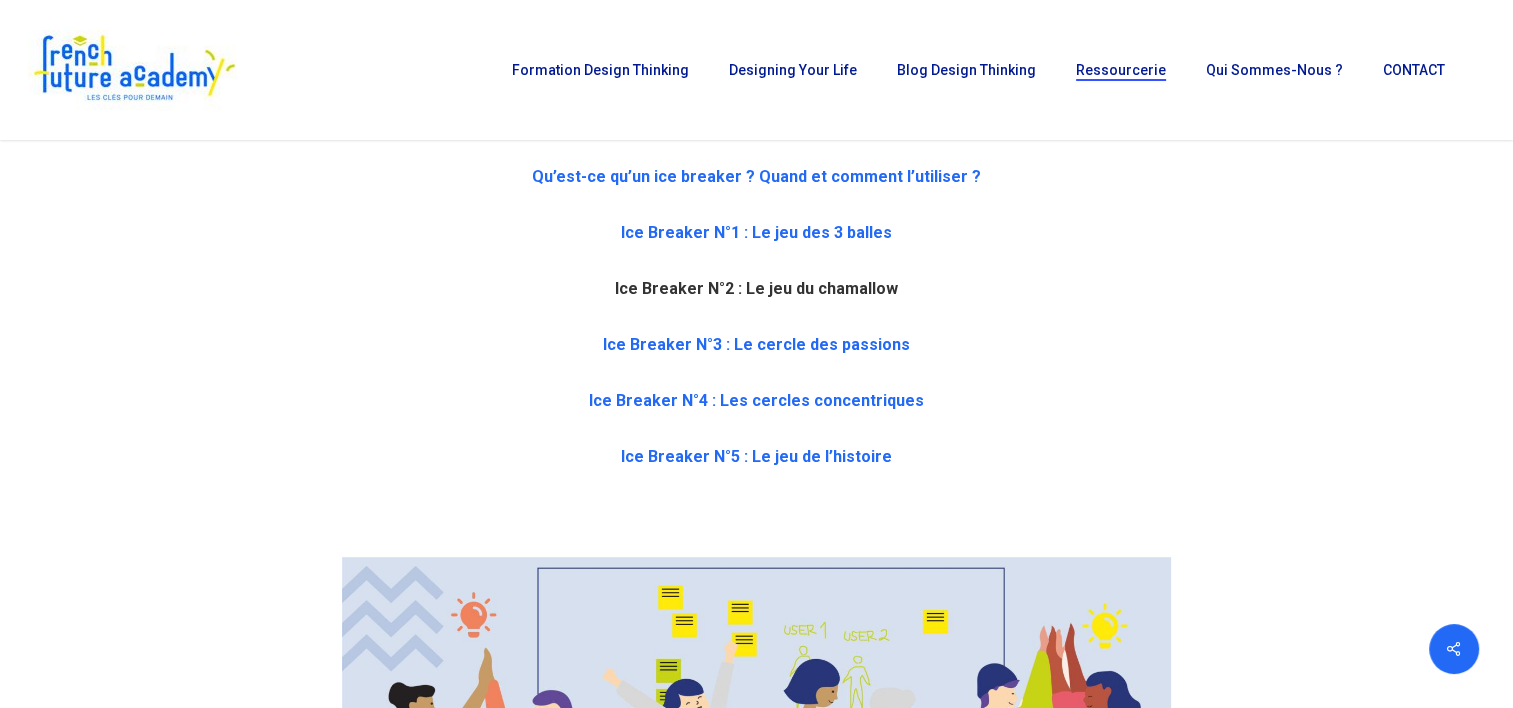 click on "Ice Breaker N°2 : Le jeu du chamallow" at bounding box center [756, 288] 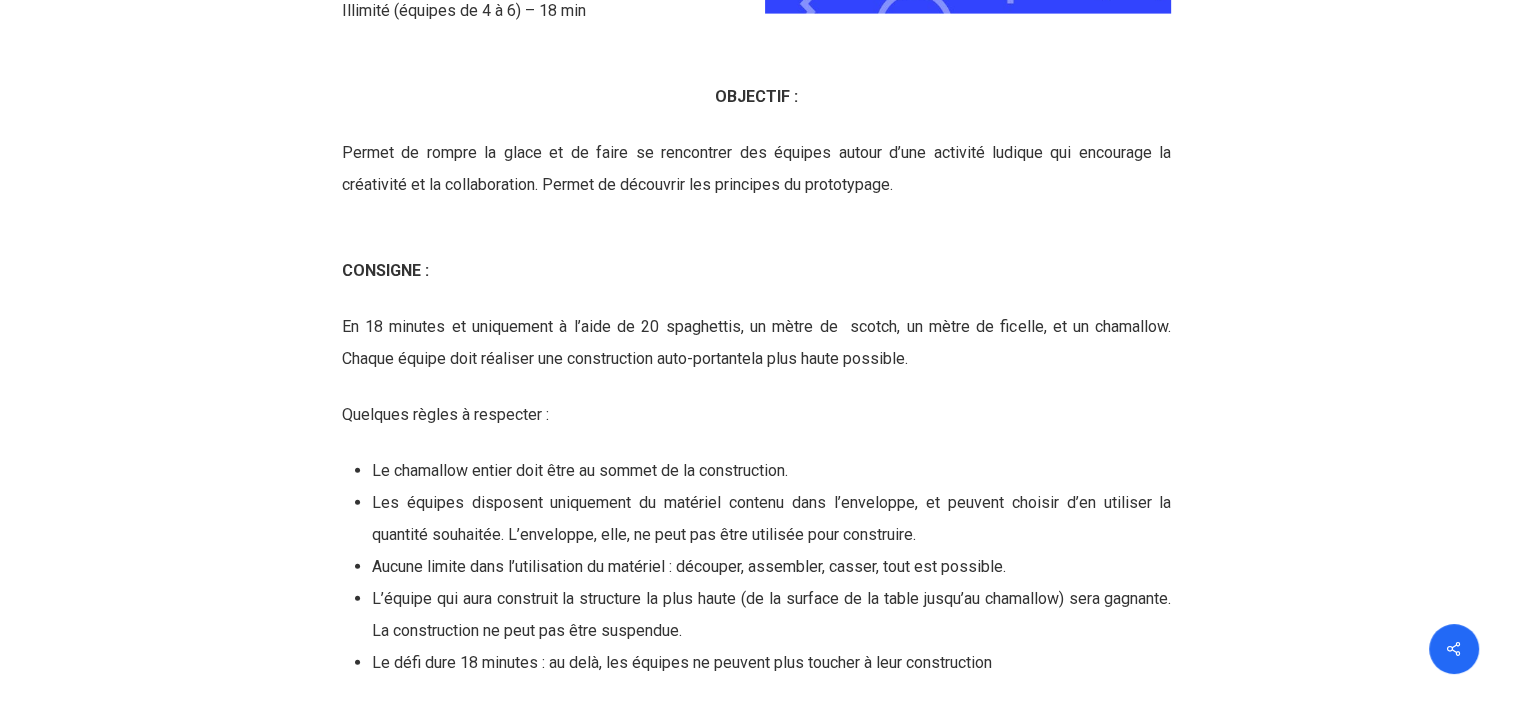 scroll, scrollTop: 4512, scrollLeft: 0, axis: vertical 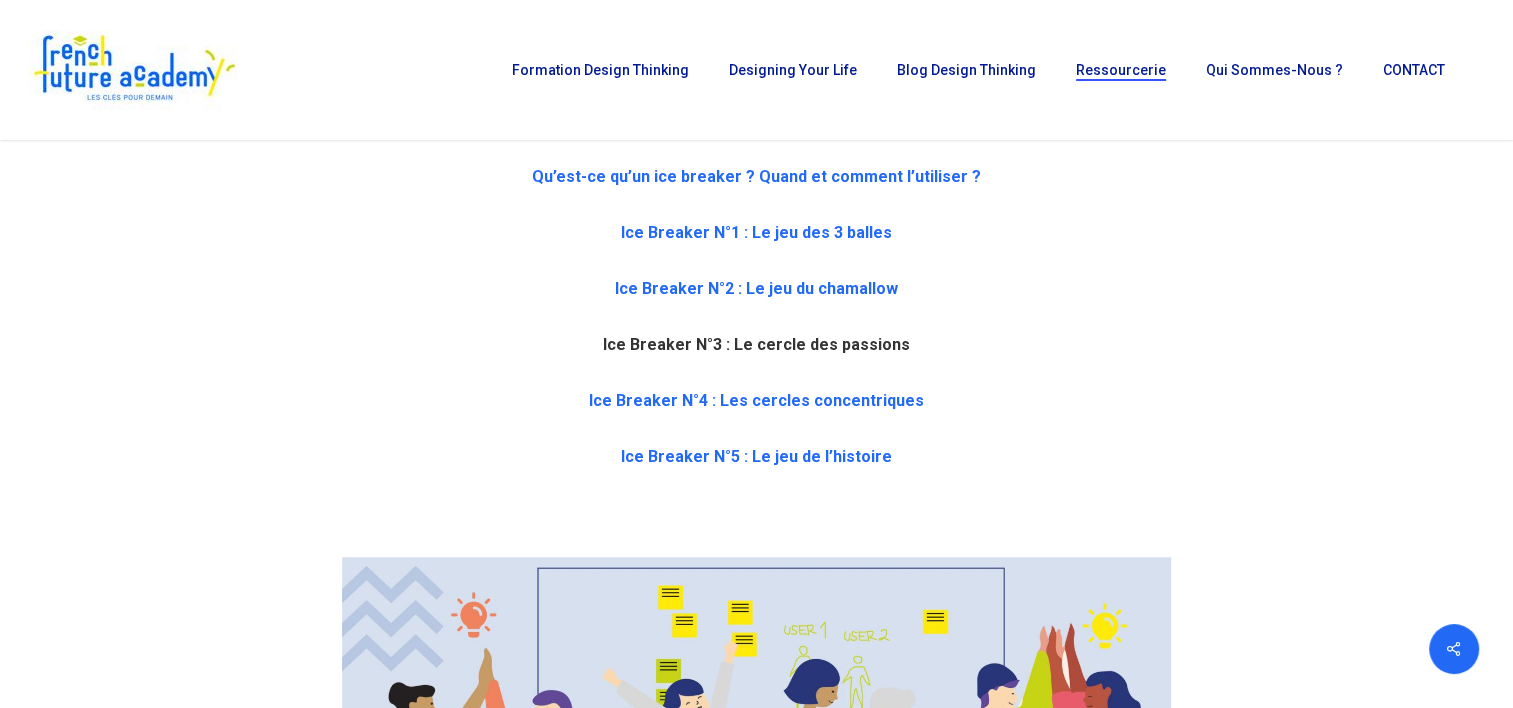 click on "Ice Breaker N°3 : Le cercle des passions" at bounding box center [756, 344] 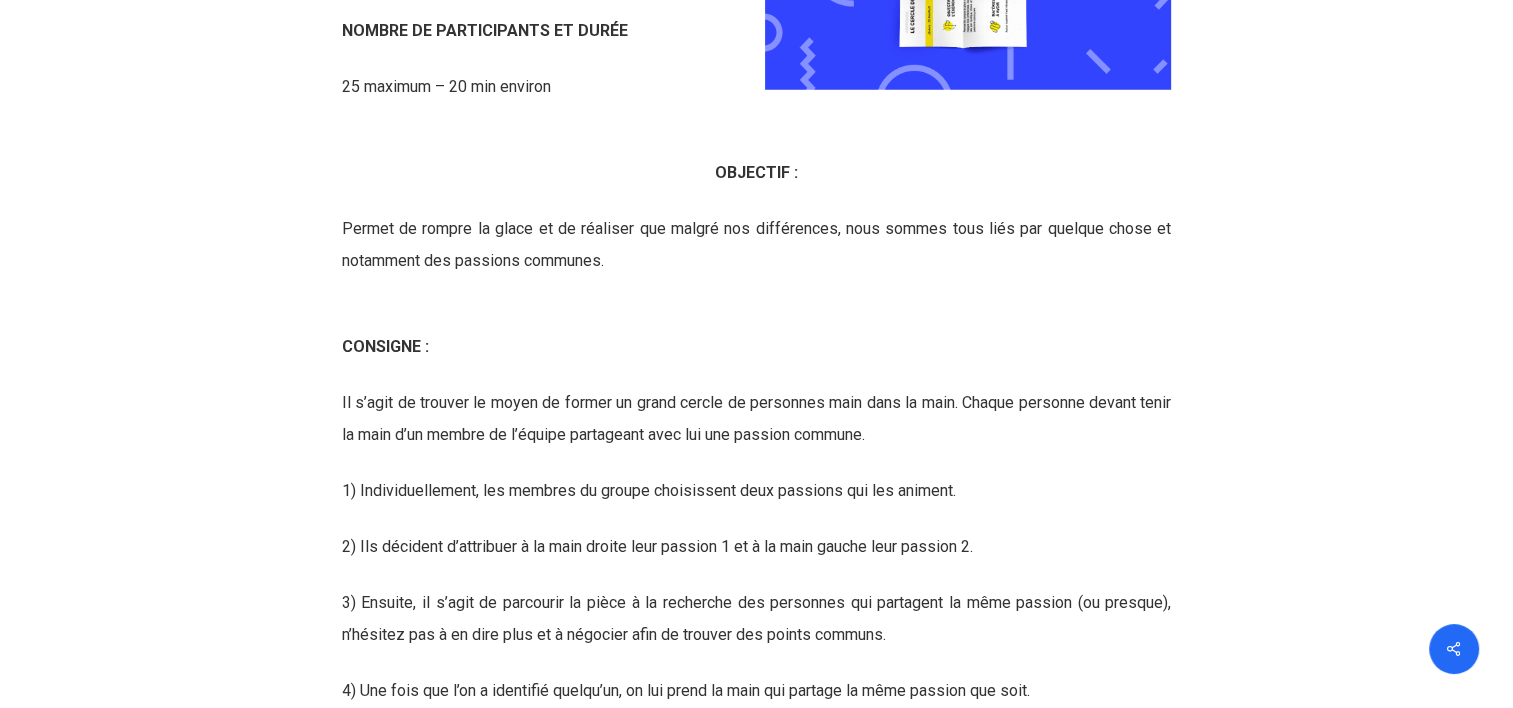 scroll, scrollTop: 5853, scrollLeft: 0, axis: vertical 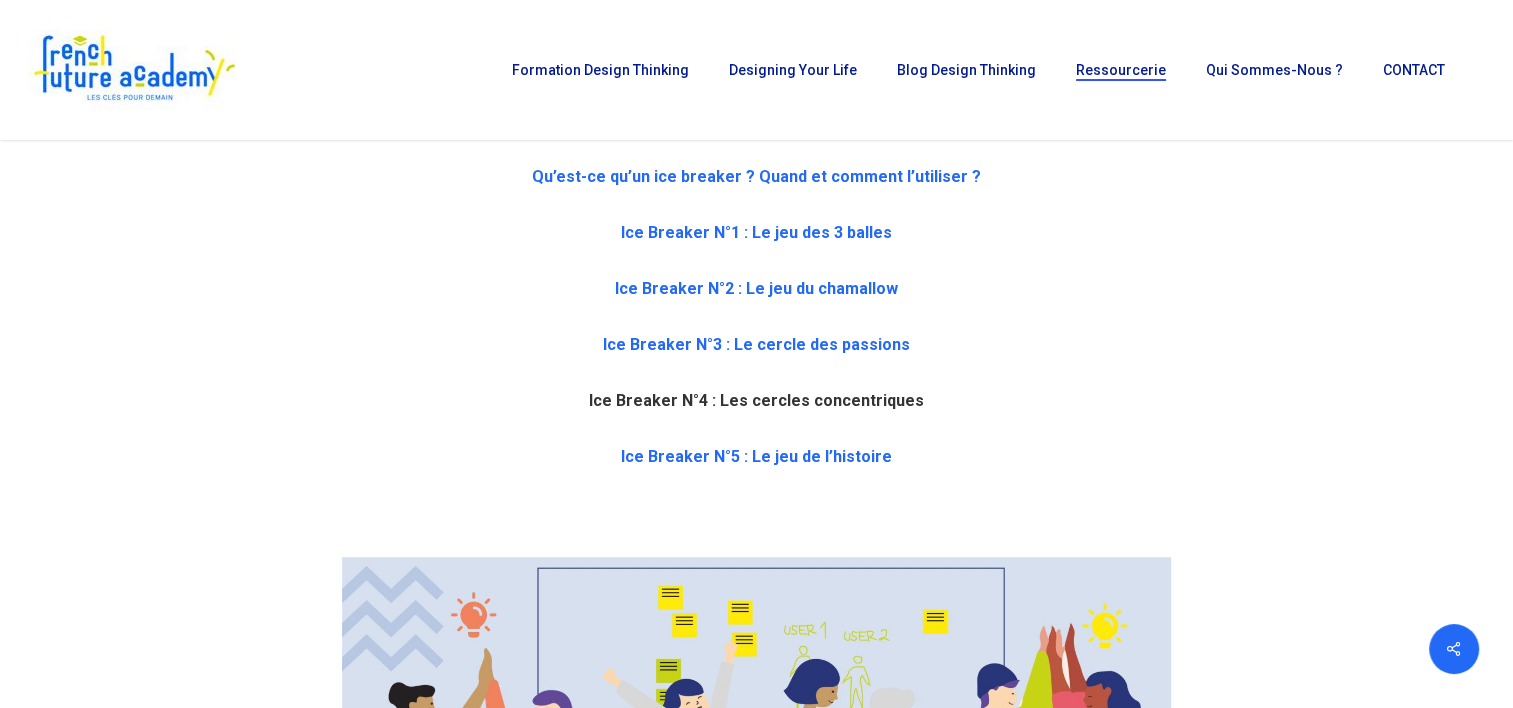 click on "Ice Breaker N°4 : Les cercles concentriques" at bounding box center (756, 400) 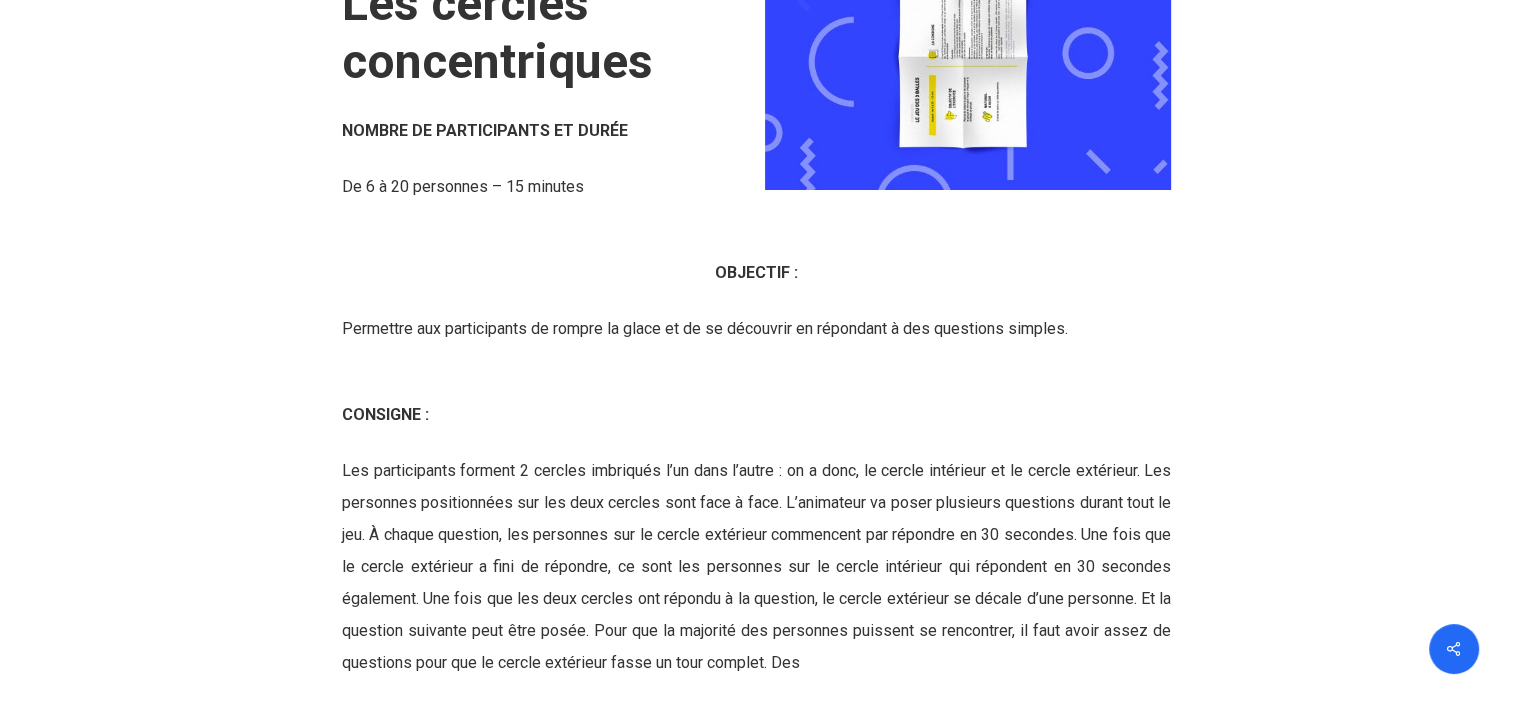 scroll, scrollTop: 7337, scrollLeft: 0, axis: vertical 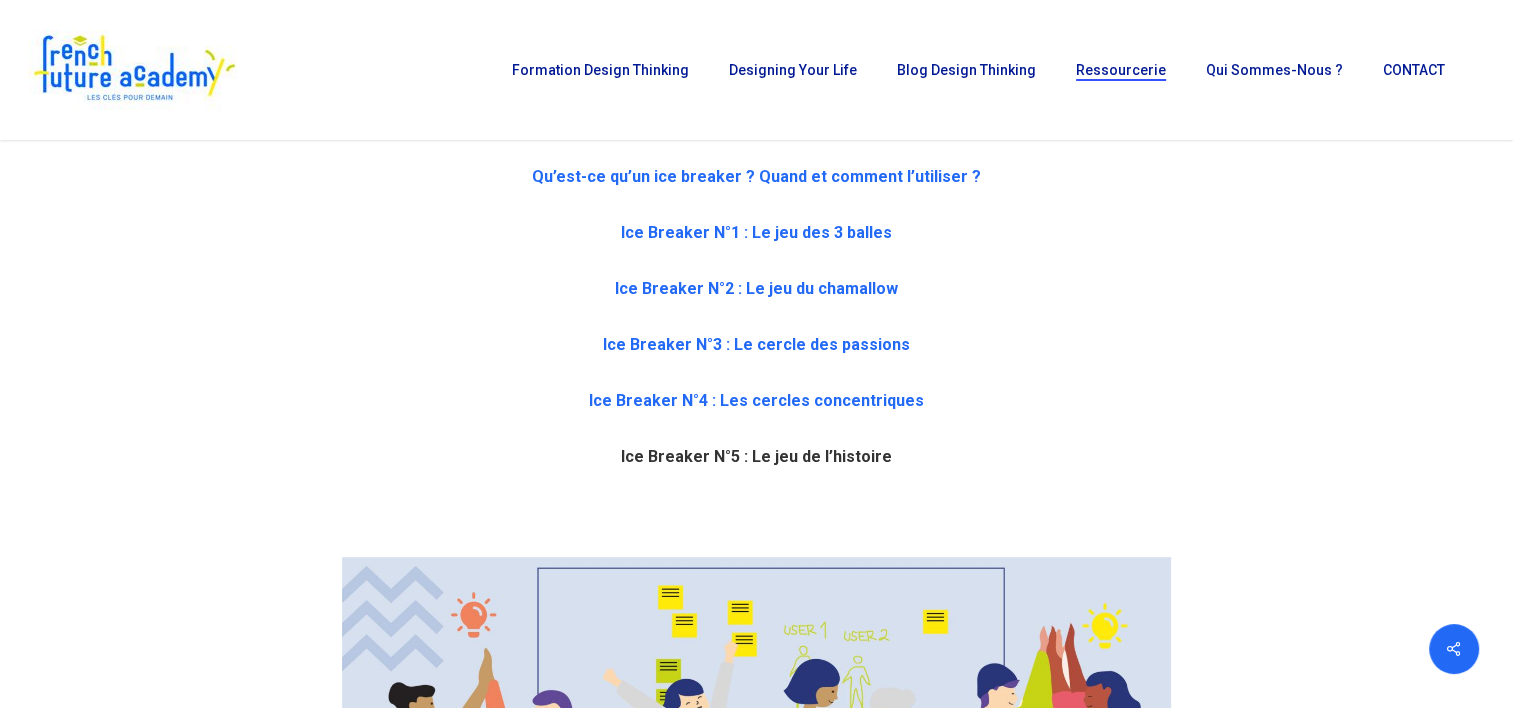 click on "Ice Breaker N°5 : Le jeu de l’histoire" at bounding box center (756, 456) 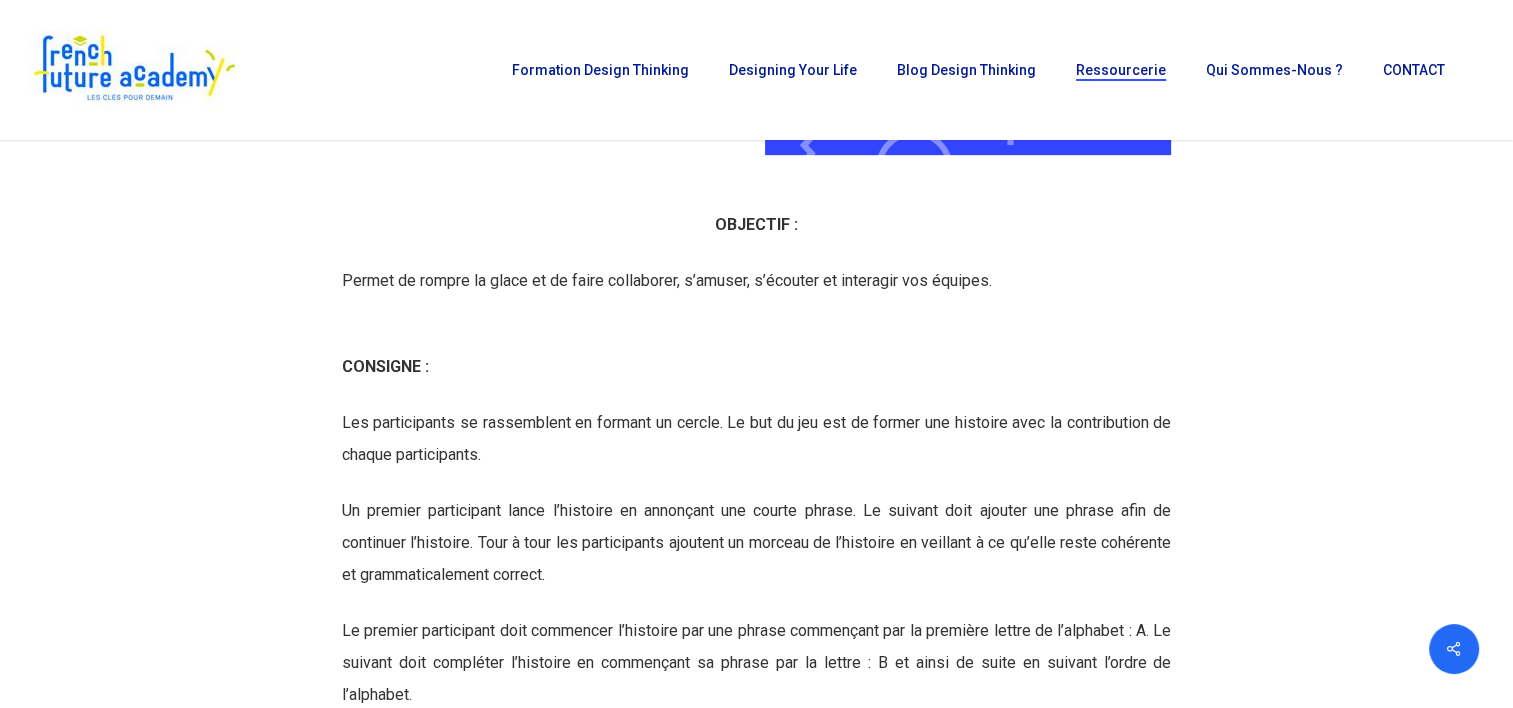 scroll, scrollTop: 8384, scrollLeft: 0, axis: vertical 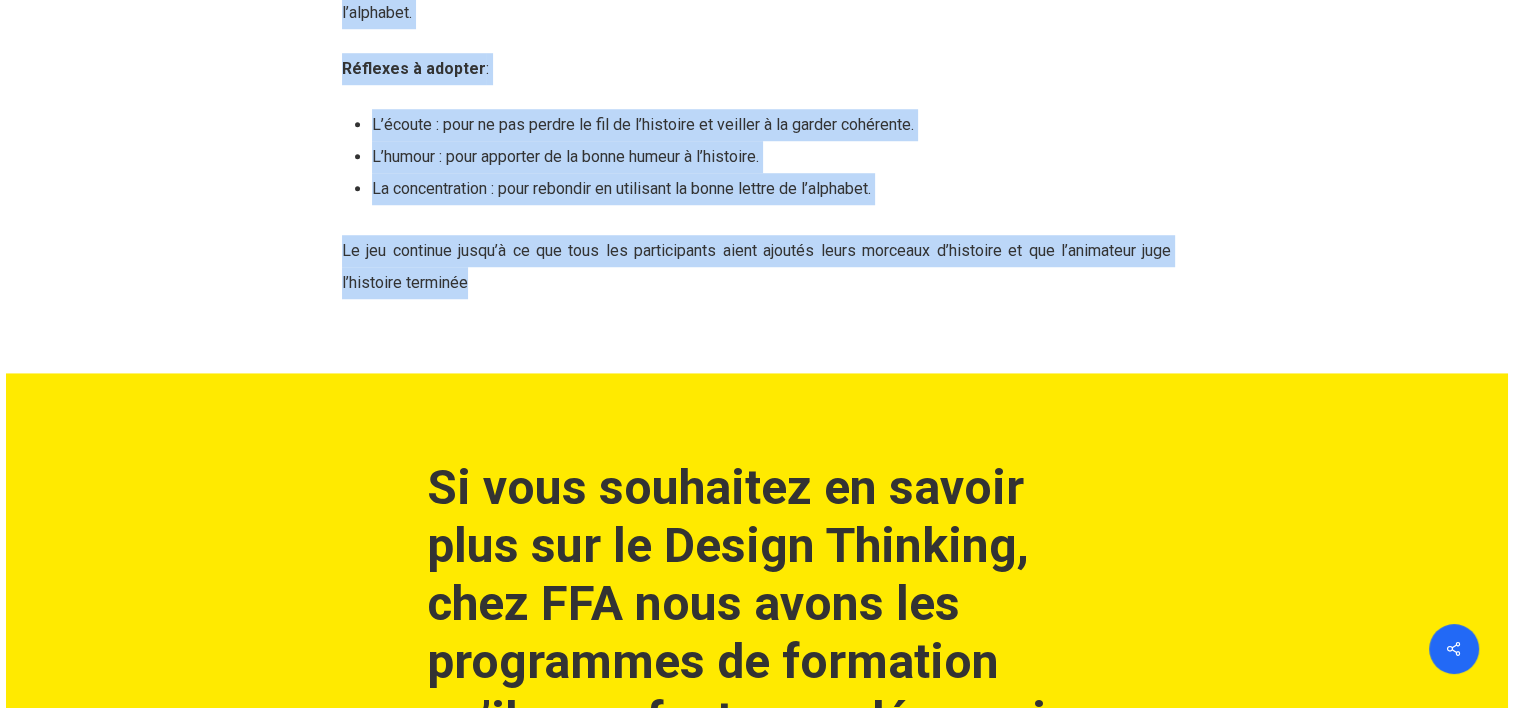 drag, startPoint x: 715, startPoint y: 240, endPoint x: 750, endPoint y: 397, distance: 160.85397 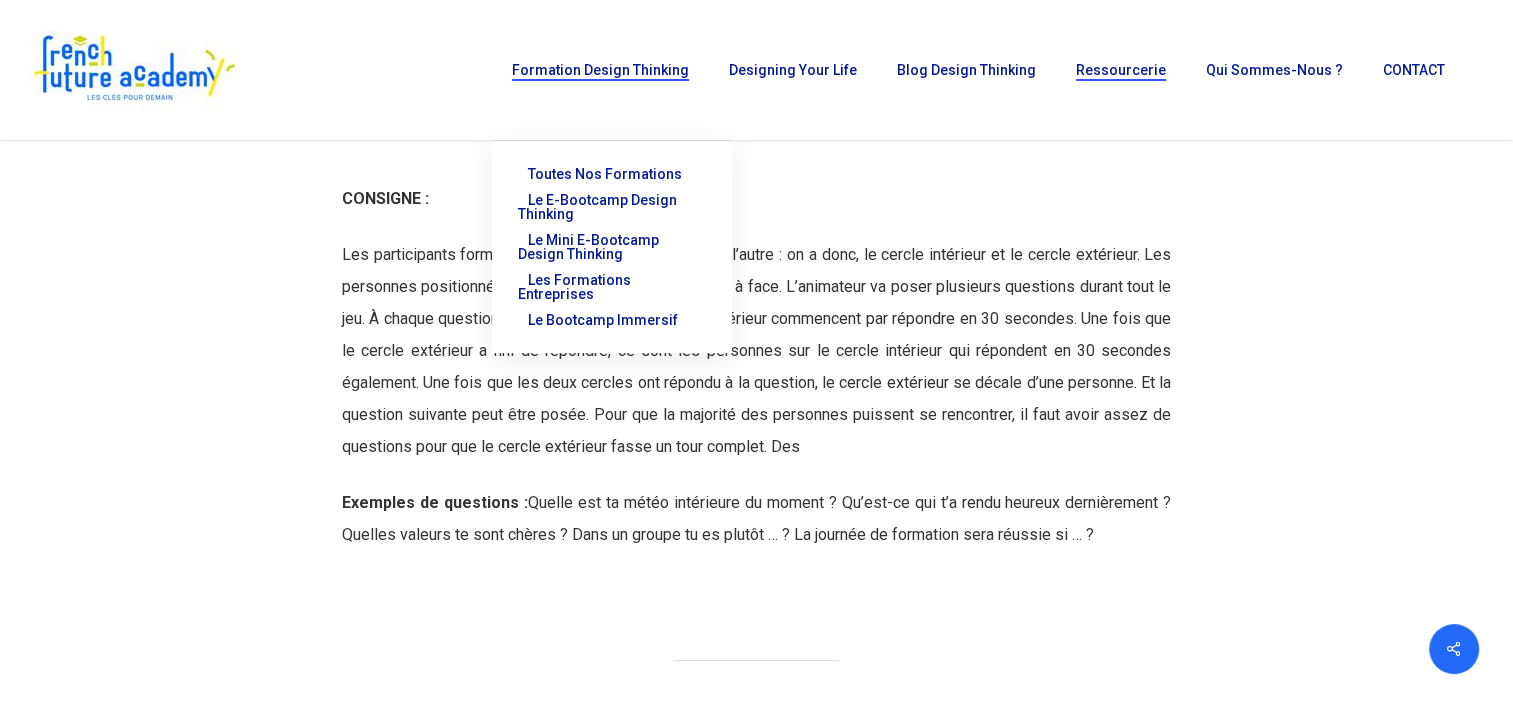 scroll, scrollTop: 7548, scrollLeft: 0, axis: vertical 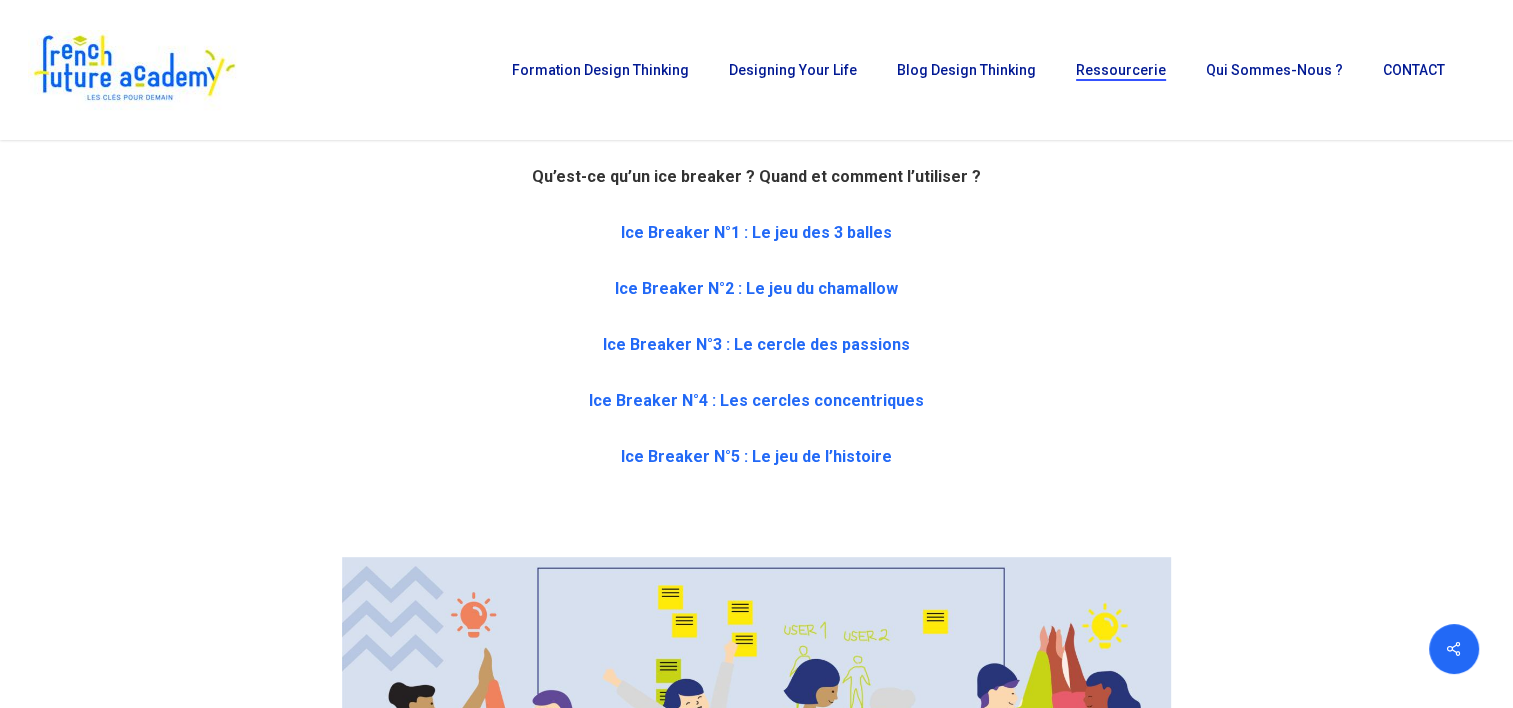 click on "Qu’est-ce qu’un ice breaker ? Quand et comment l’utiliser ?" at bounding box center (756, 176) 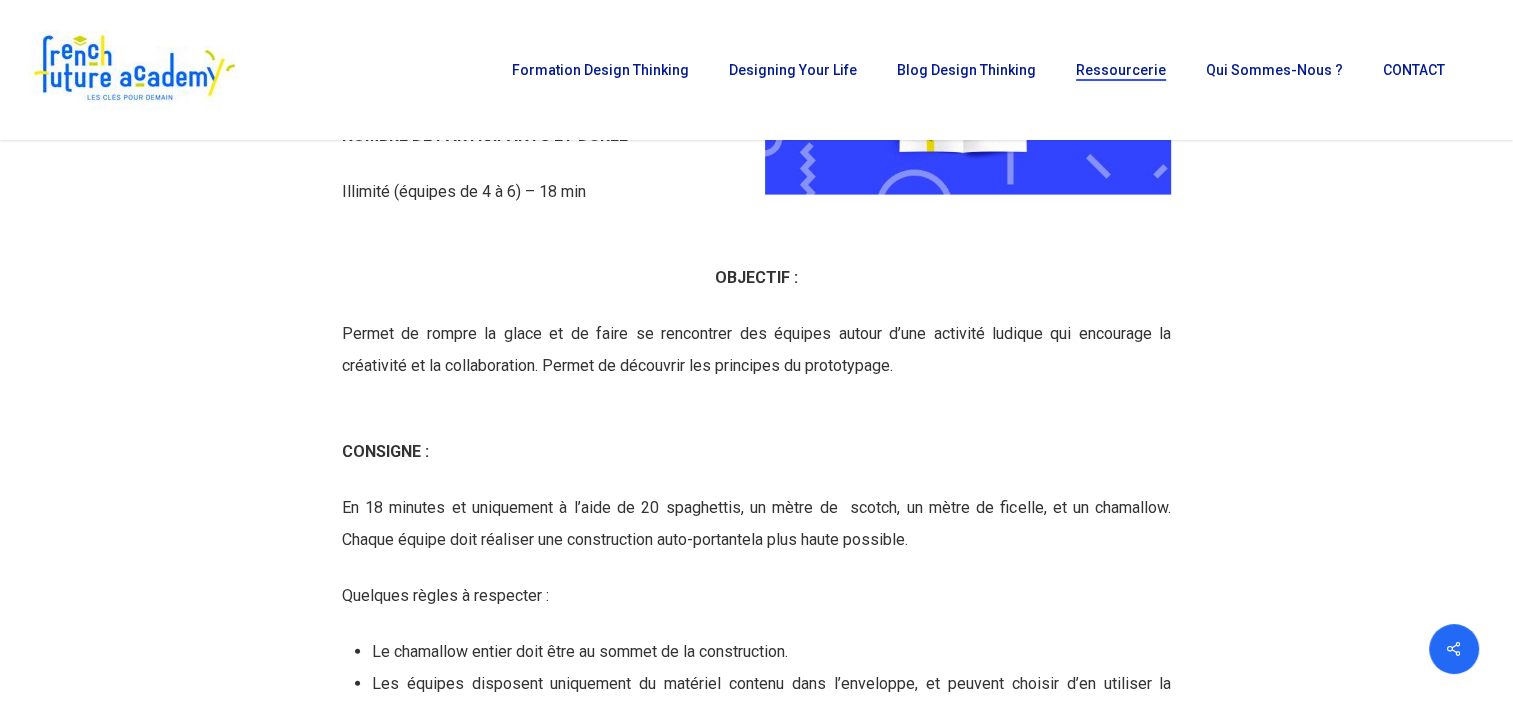 scroll, scrollTop: 4313, scrollLeft: 0, axis: vertical 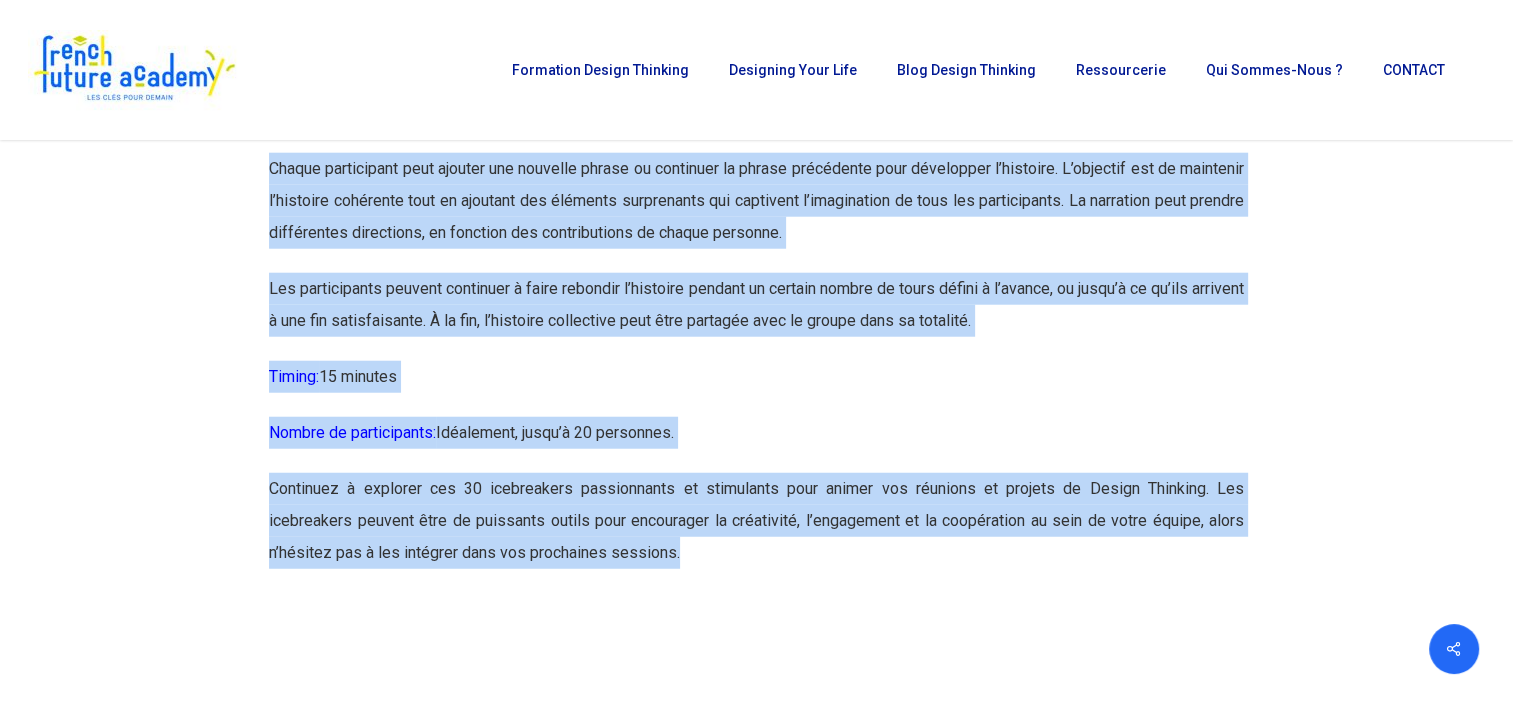 drag, startPoint x: 270, startPoint y: 282, endPoint x: 703, endPoint y: 664, distance: 577.41925 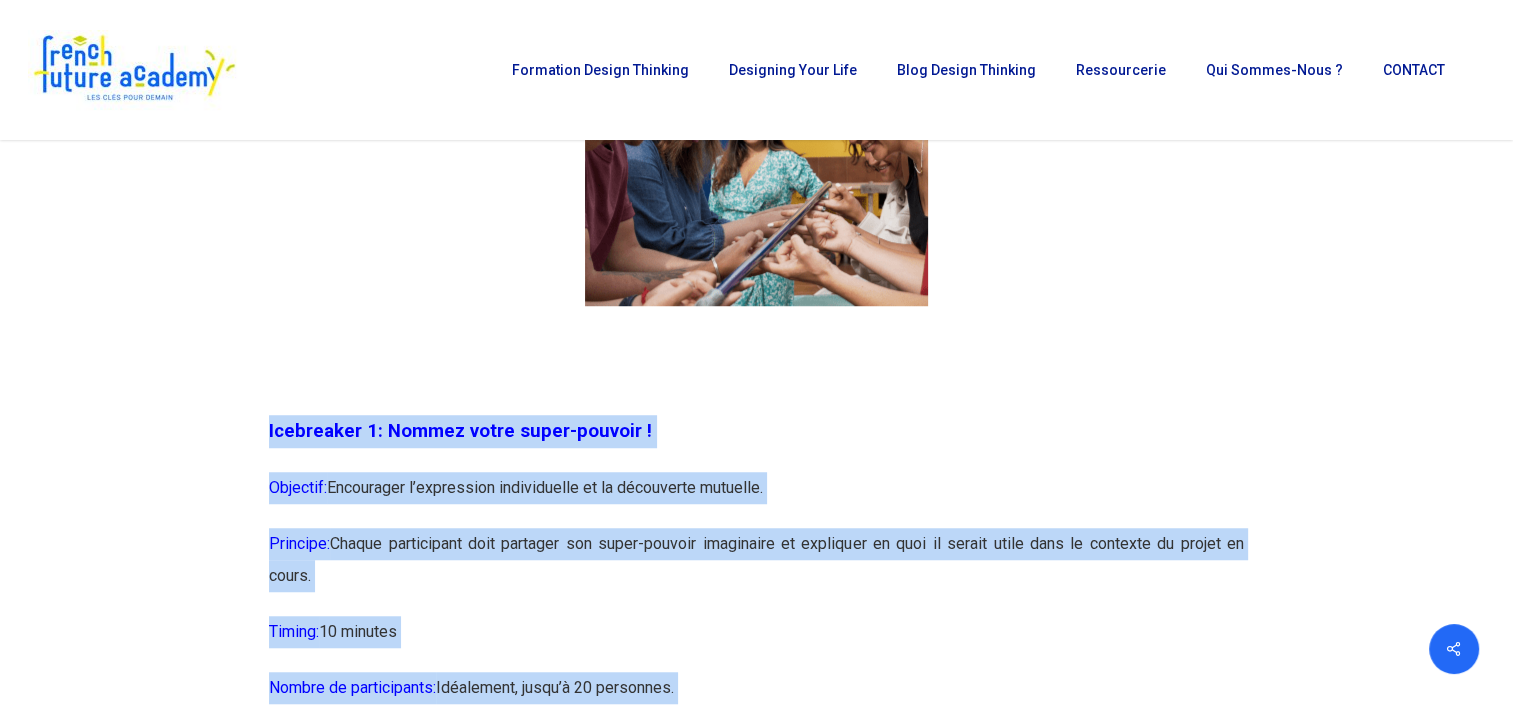 scroll, scrollTop: 1427, scrollLeft: 0, axis: vertical 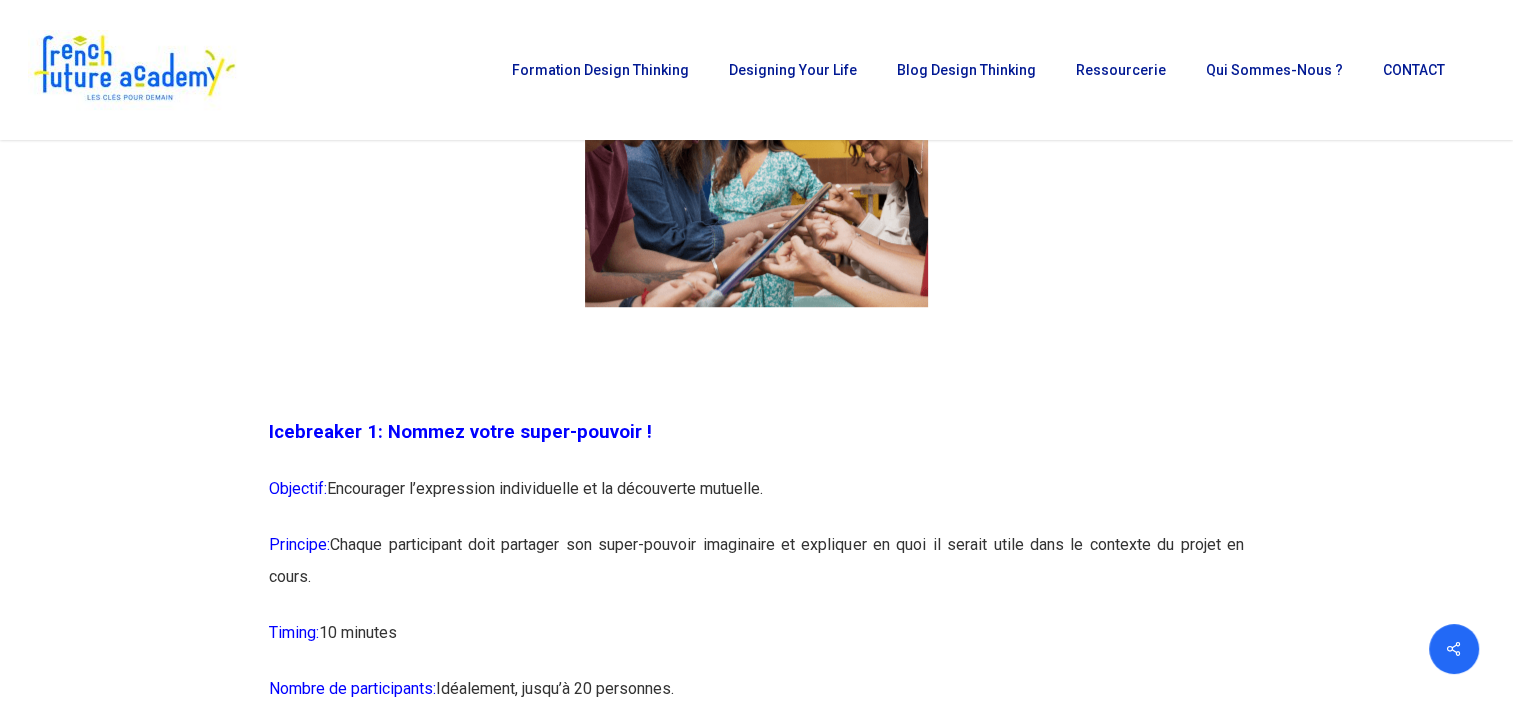 click at bounding box center [757, 9860] 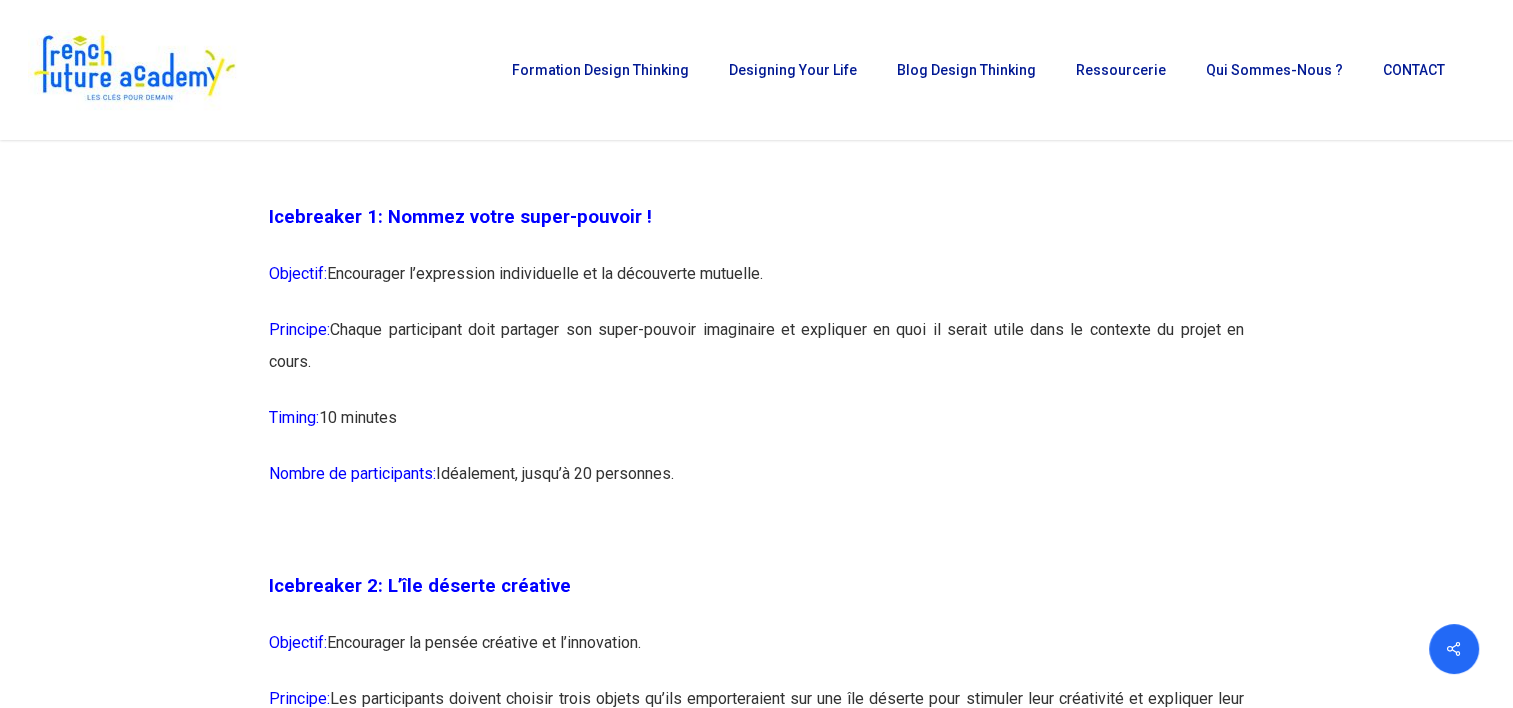 scroll, scrollTop: 1640, scrollLeft: 0, axis: vertical 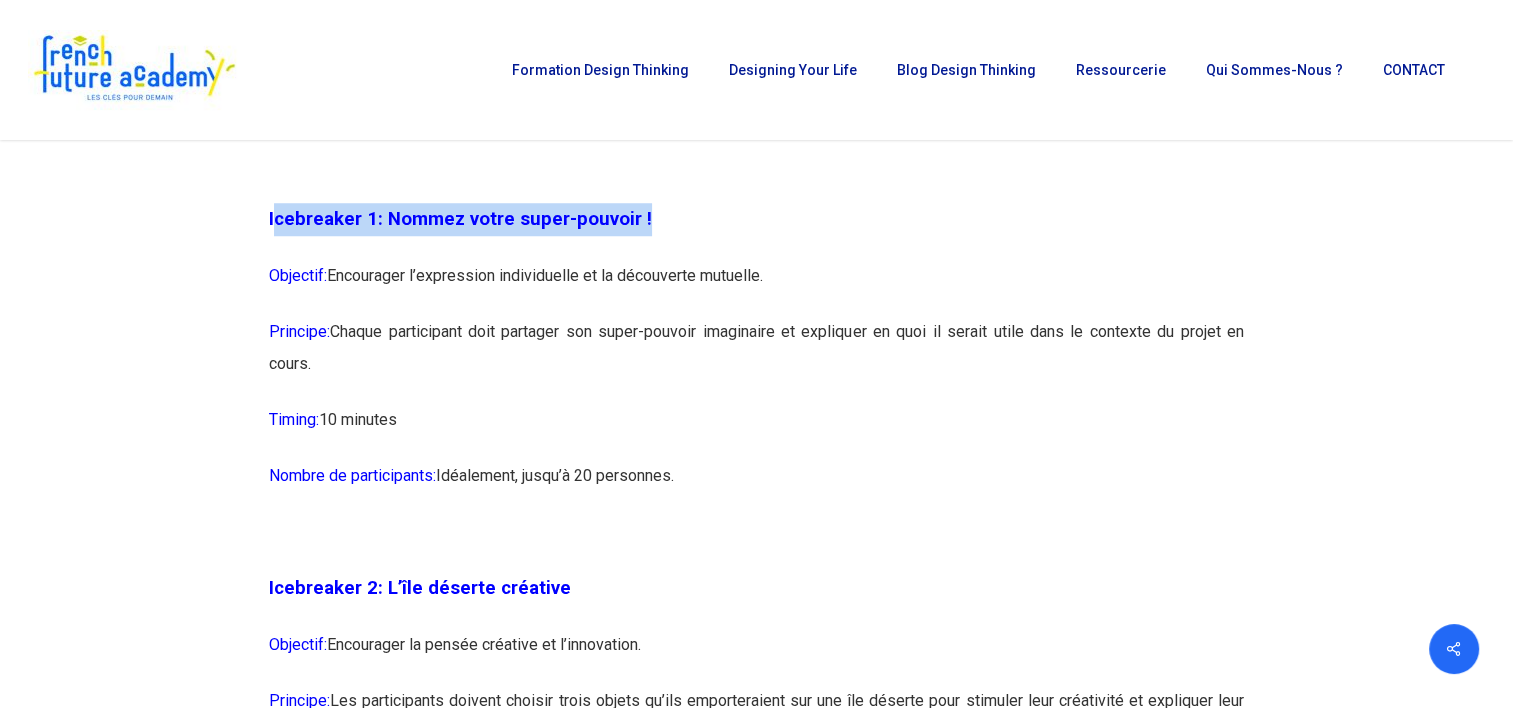 drag, startPoint x: 272, startPoint y: 215, endPoint x: 721, endPoint y: 209, distance: 449.0401 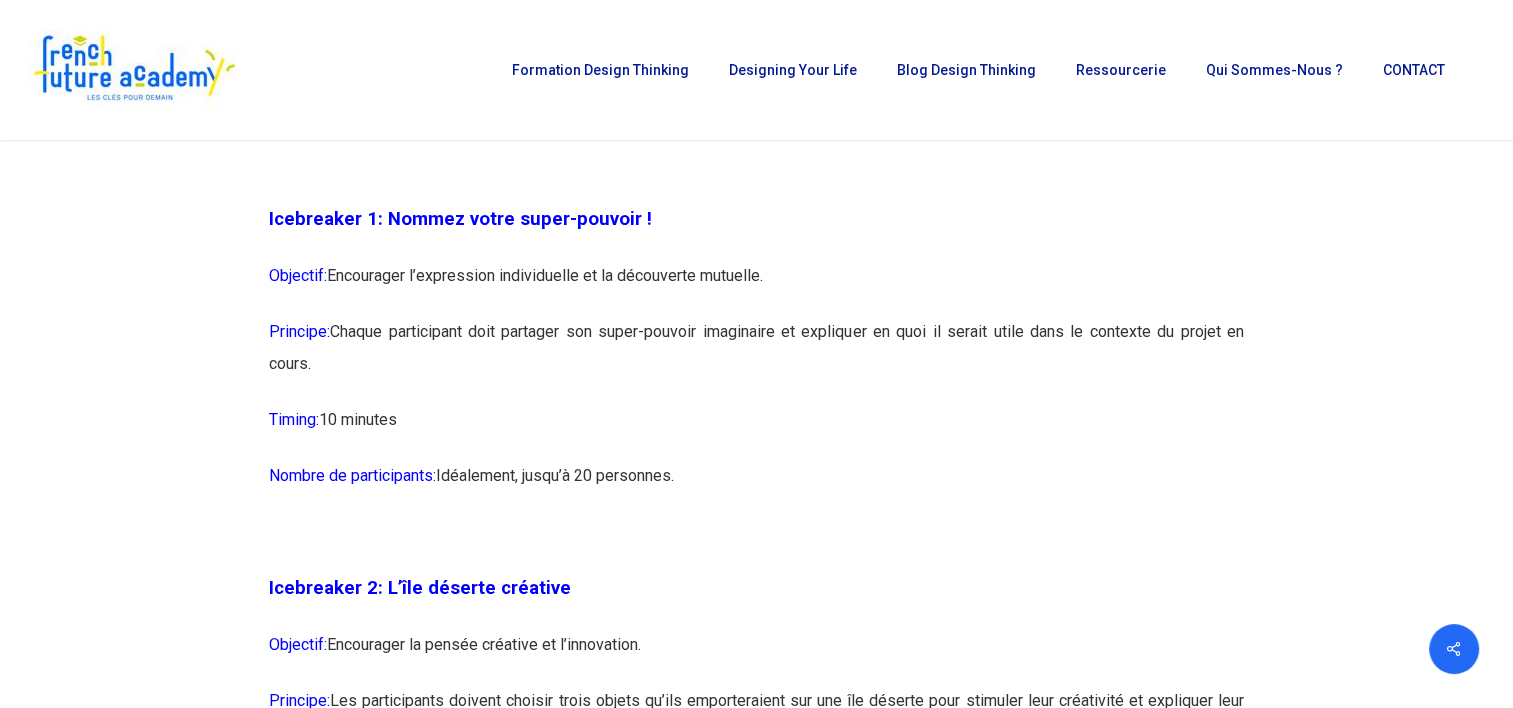 click on "Icebreaker 1: Nommez votre super-pouvoir !   Objectif:  Encourager l’expression individuelle et la découverte mutuelle.   Principe:  Chaque participant doit partager son super-pouvoir imaginaire et expliquer en quoi il serait utile dans le contexte du projet en cours.   Timing:  10 minutes   Nombre de participants:  Idéalement, jusqu’à 20 personnes.       Icebreaker 2: L’île déserte créative   Objectif:  Encourager la pensée créative et l’innovation.   Principe:  Les participants doivent choisir trois objets qu’ils emporteraient sur une île déserte pour stimuler leur créativité et expliquer leur choix.   Timing:  15 minutes   Nombre de participants:  Jusqu’à 30 personnes.       Icebreaker 3: Le jeu du “Qui suis-je ?”    Objectif:  Encourager la découverte mutuelle et la communication.   Principe:       Timing:  15 minutes   Nombre de participants:  Idéalement, jusqu’à 20 personnes.       Icebreaker 4: La boîte à questions   Objectif:   Principe:  c" at bounding box center (757, 9647) 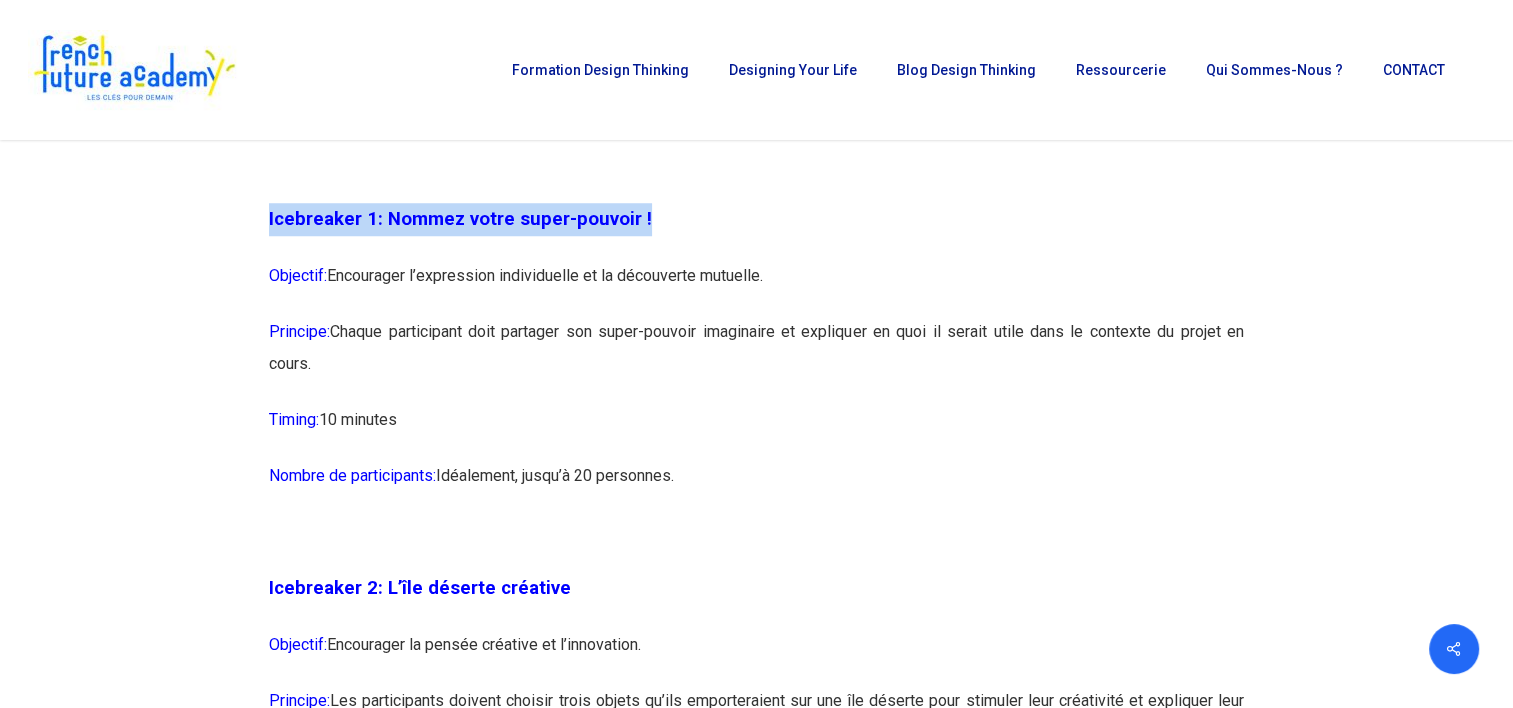 drag, startPoint x: 270, startPoint y: 211, endPoint x: 677, endPoint y: 221, distance: 407.12283 